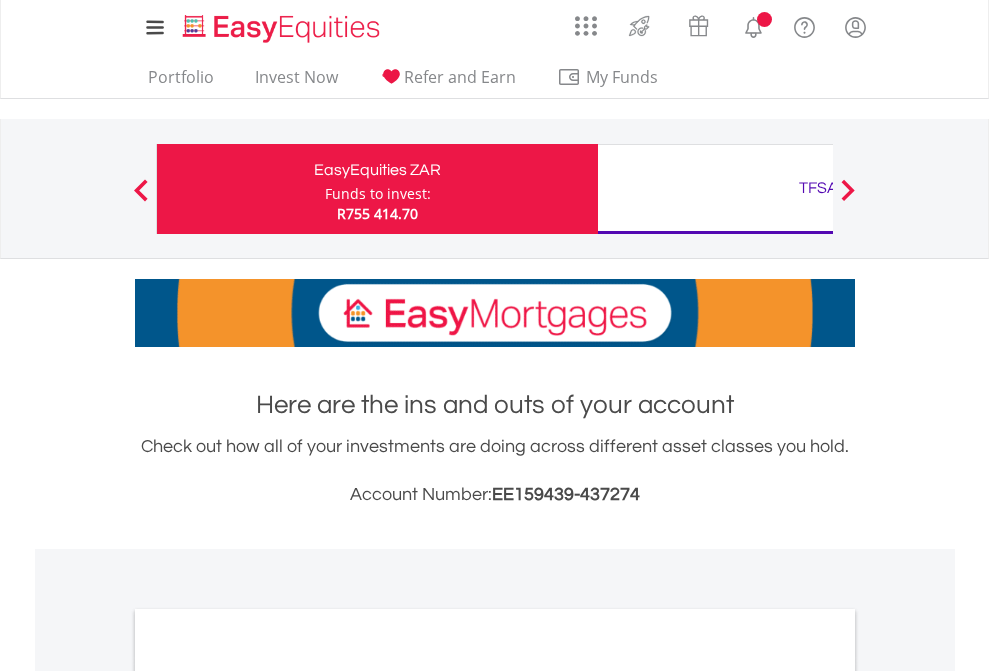 scroll, scrollTop: 0, scrollLeft: 0, axis: both 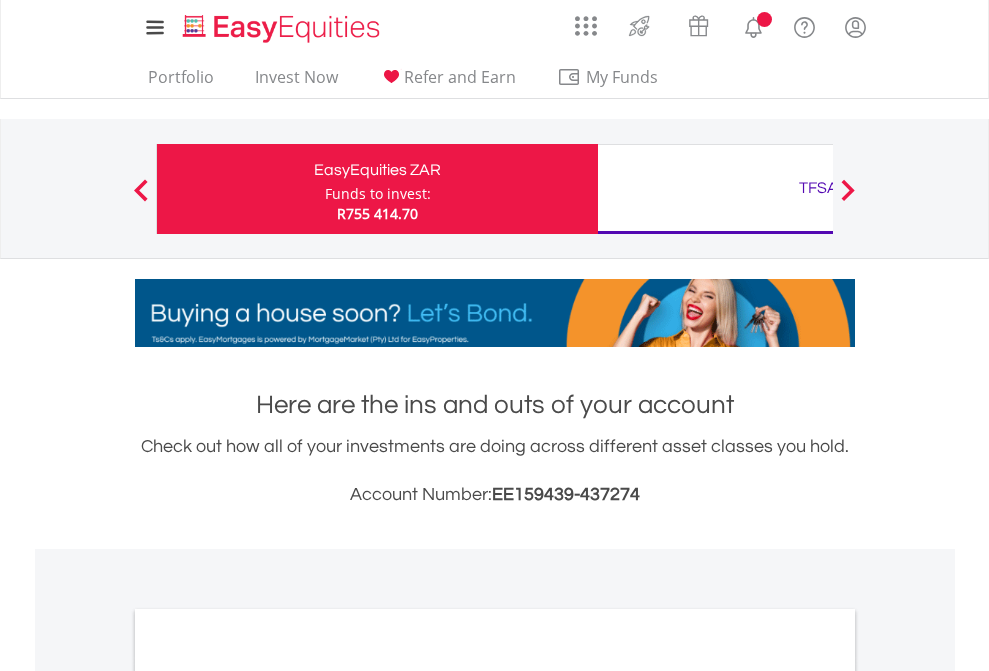 click on "Funds to invest:" at bounding box center (378, 194) 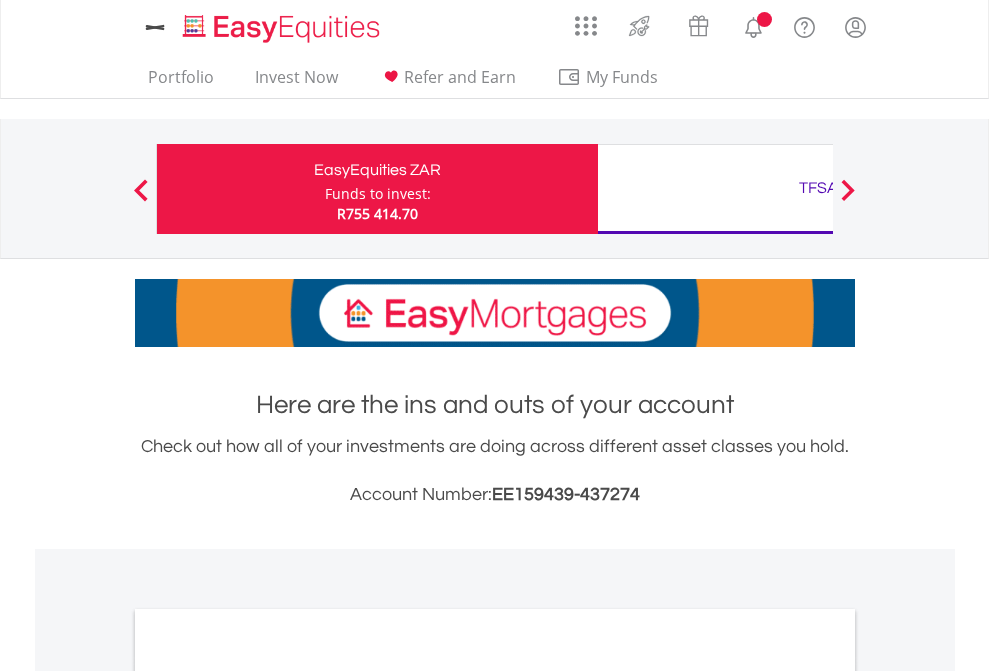 scroll, scrollTop: 0, scrollLeft: 0, axis: both 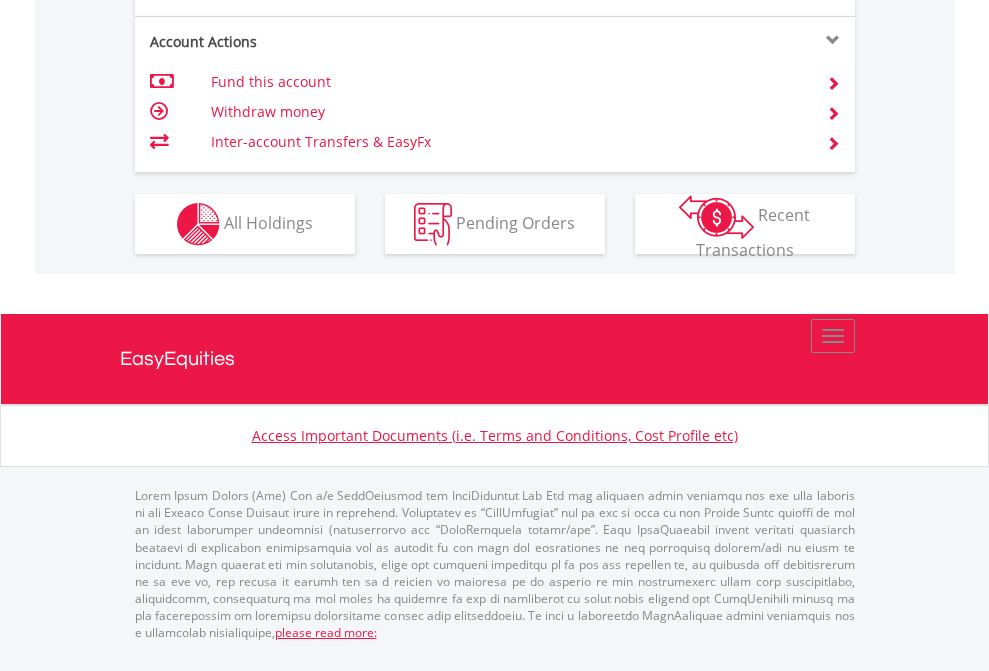 click on "Investment types" at bounding box center (706, -337) 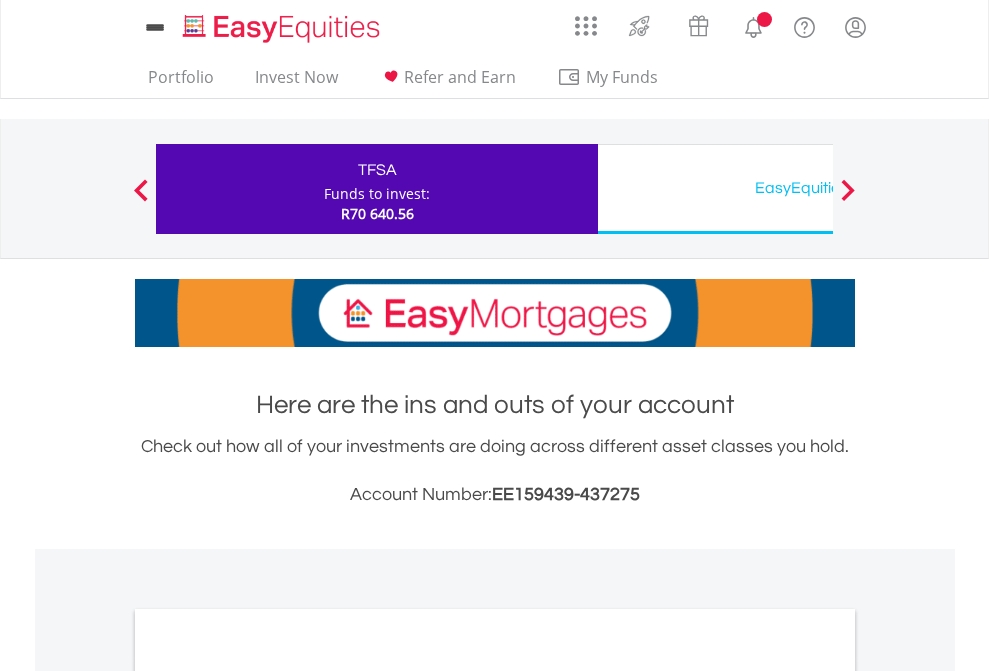 scroll, scrollTop: 0, scrollLeft: 0, axis: both 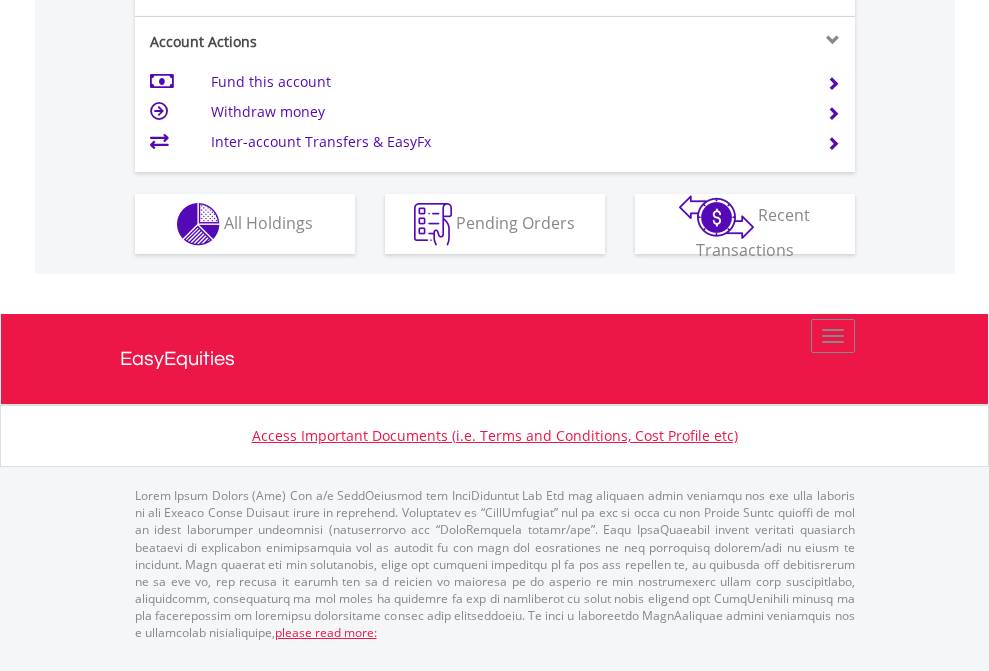 click on "Investment types" at bounding box center [706, -337] 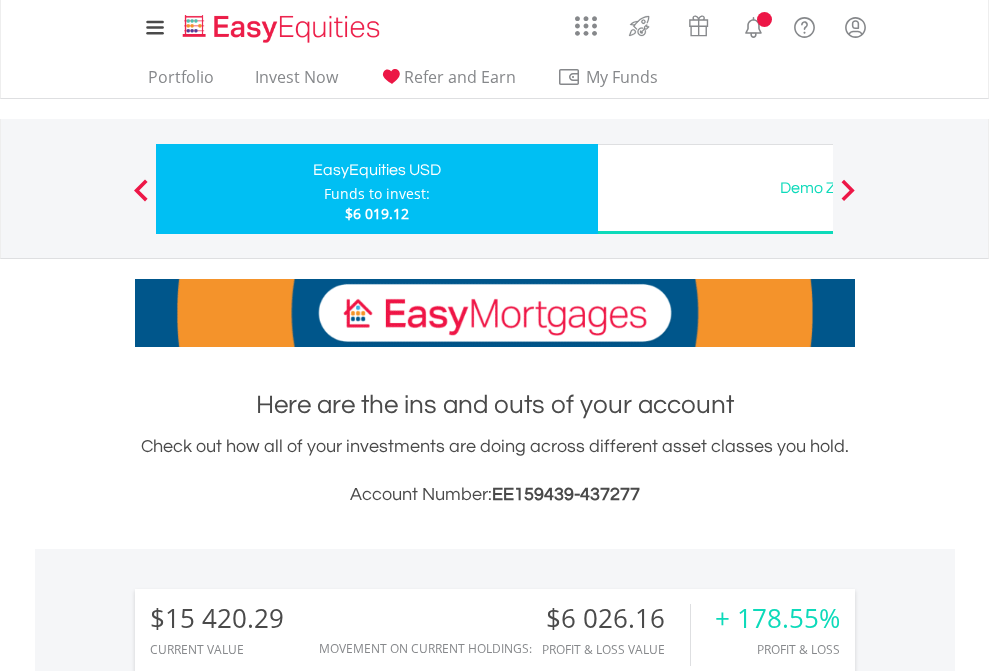 scroll, scrollTop: 0, scrollLeft: 0, axis: both 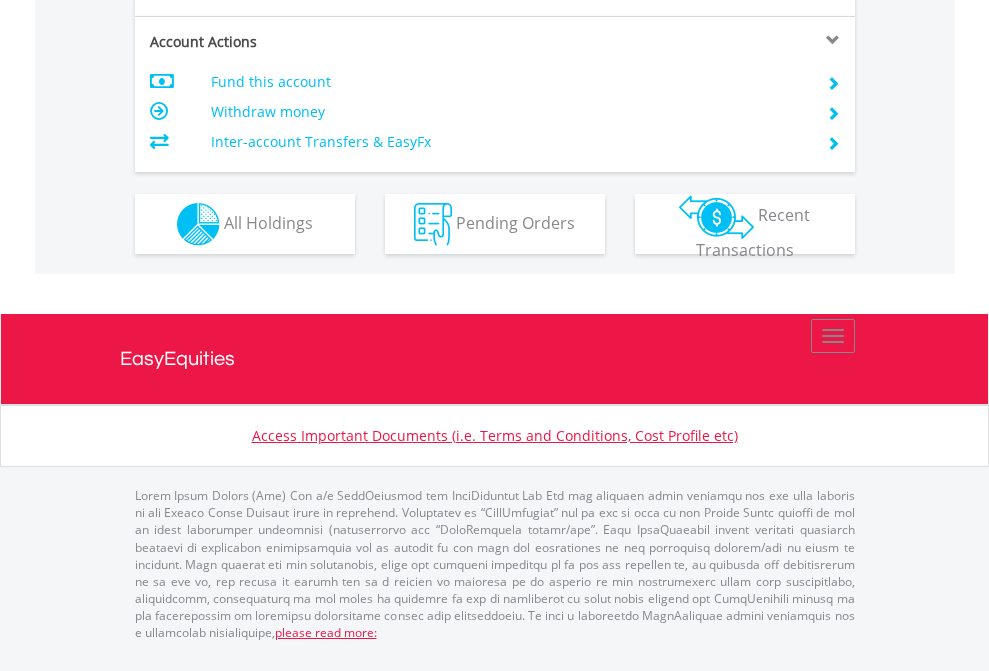 click on "Investment types" at bounding box center (706, -337) 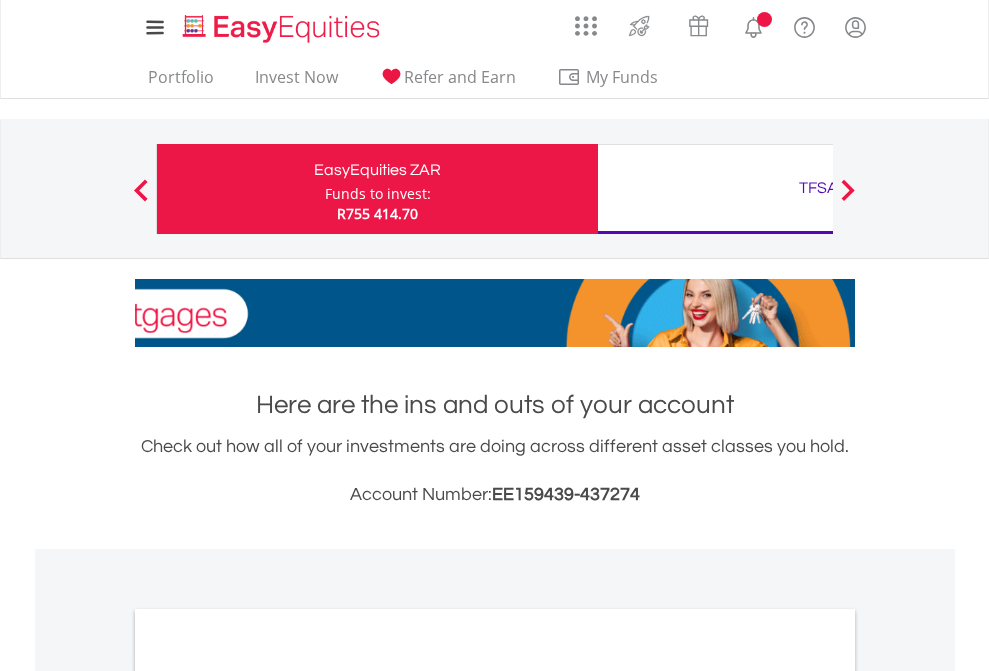 scroll, scrollTop: 1202, scrollLeft: 0, axis: vertical 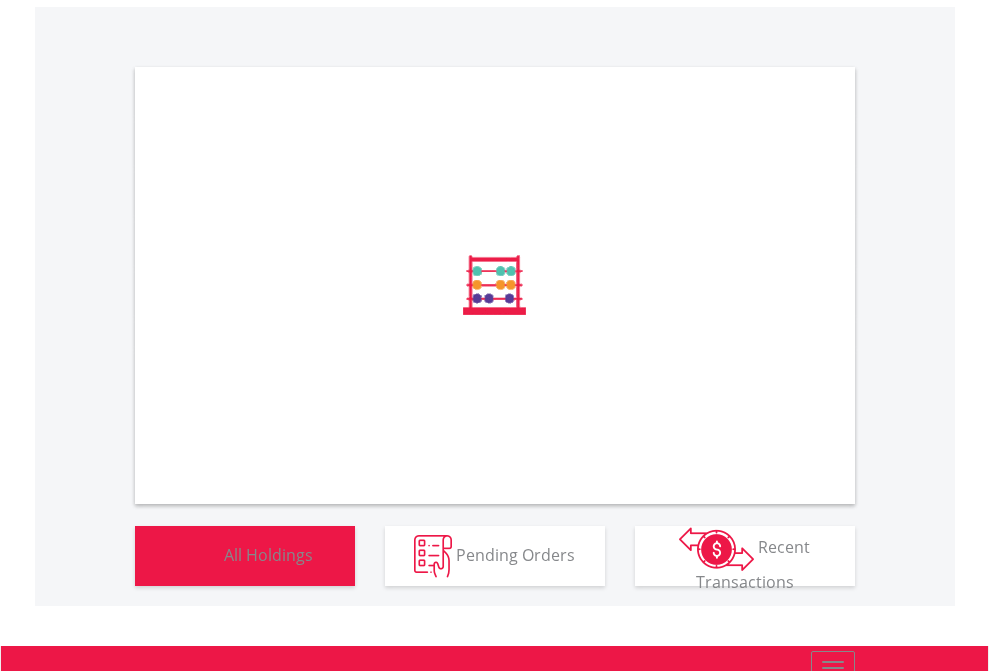 click on "All Holdings" at bounding box center [268, 554] 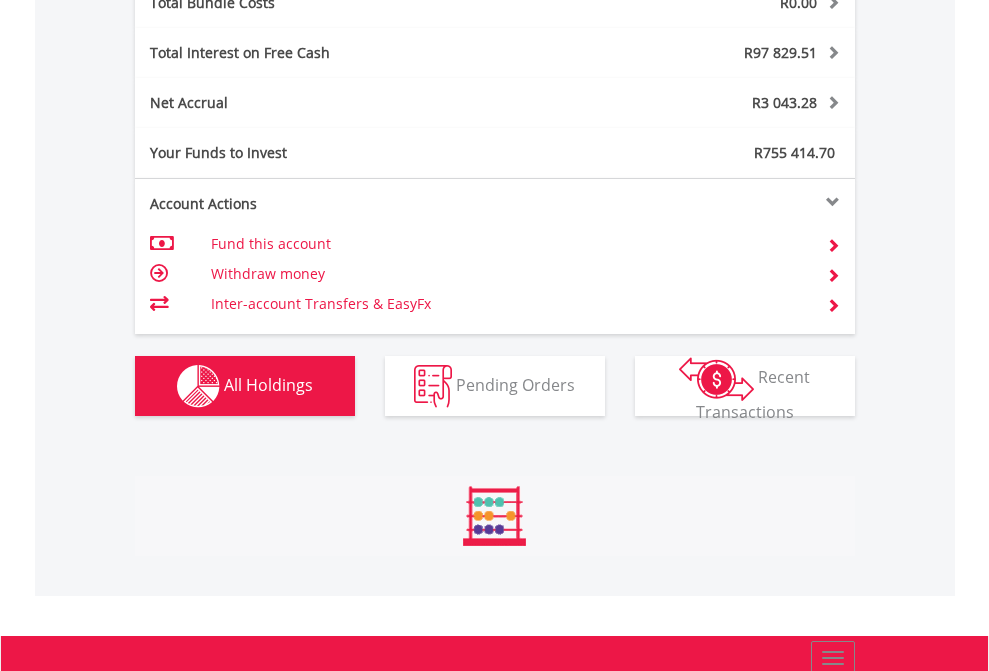 scroll, scrollTop: 999808, scrollLeft: 999687, axis: both 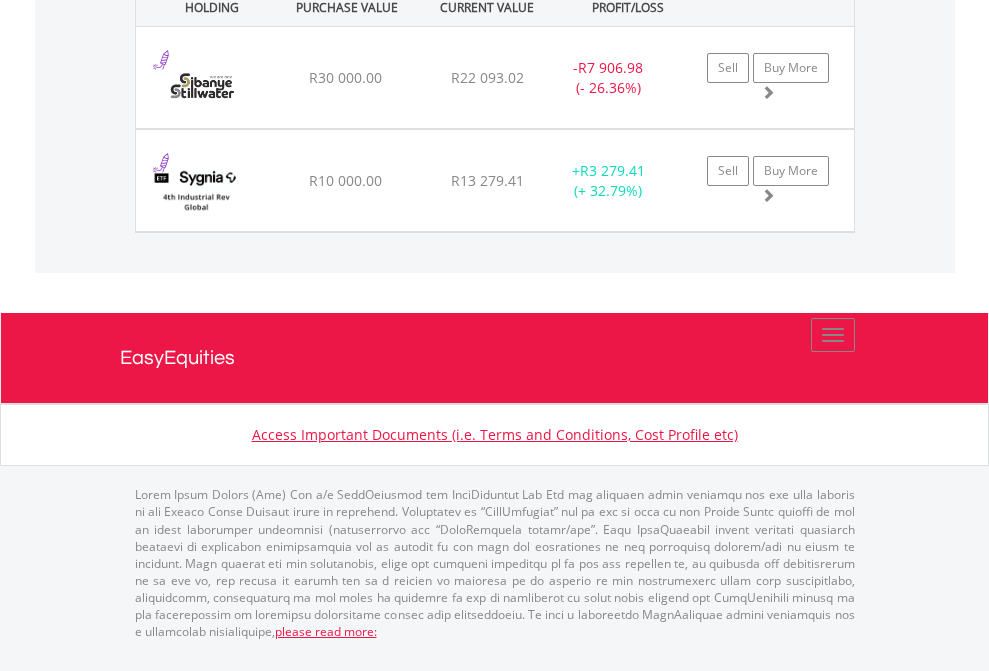 click on "TFSA" at bounding box center (818, -1562) 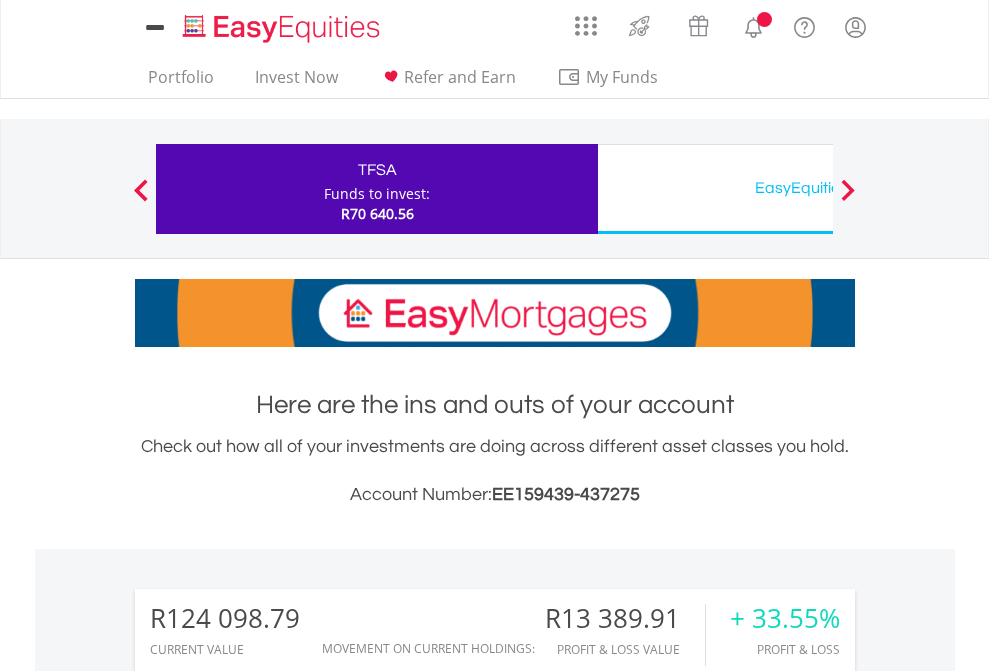 scroll, scrollTop: 0, scrollLeft: 0, axis: both 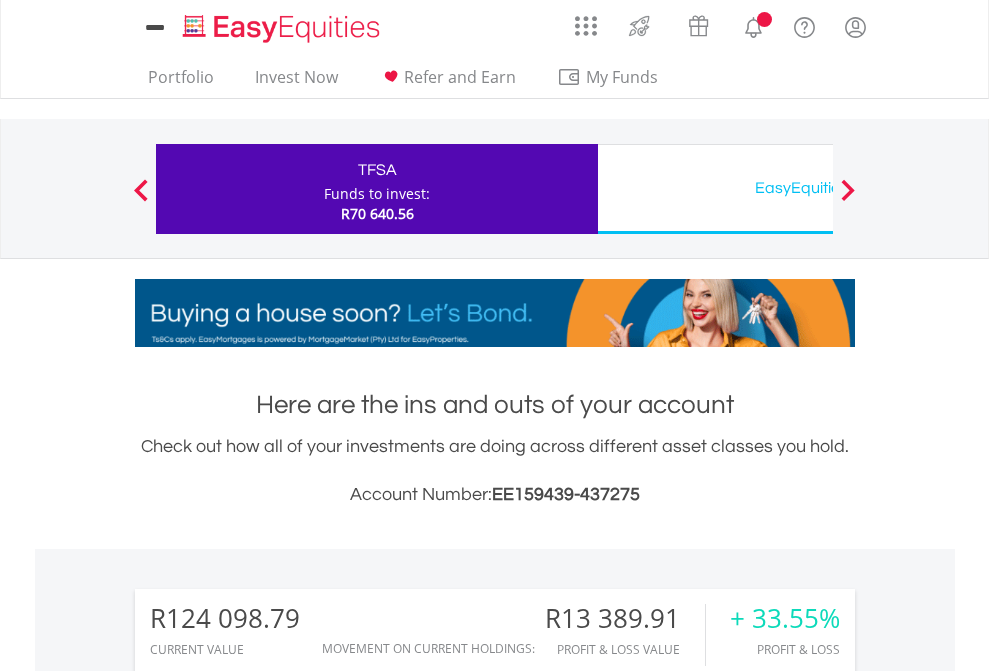 click on "All Holdings" at bounding box center [268, 1586] 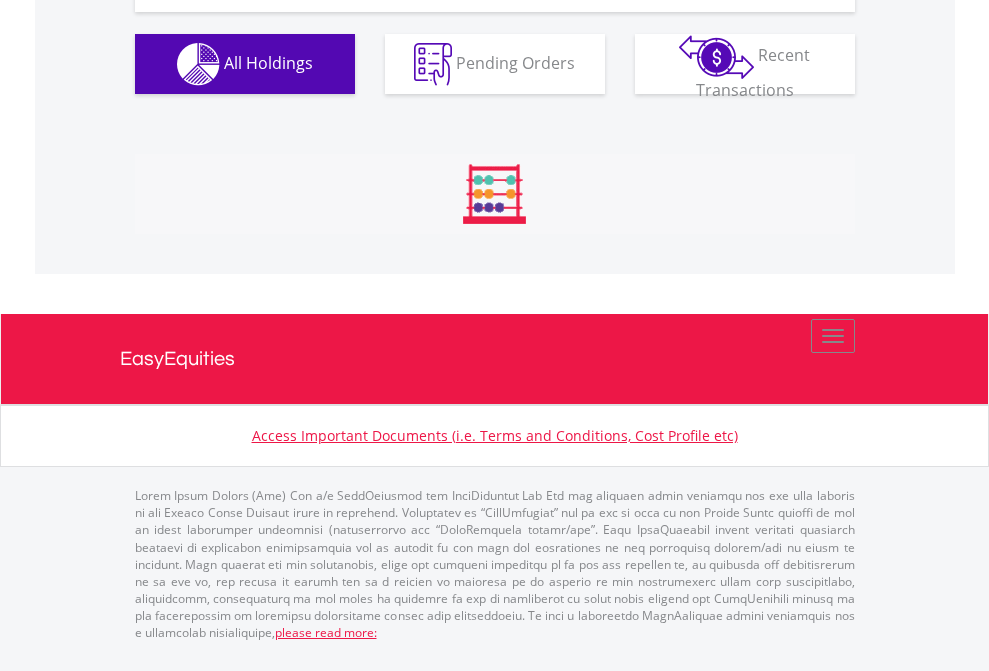 scroll, scrollTop: 2344, scrollLeft: 0, axis: vertical 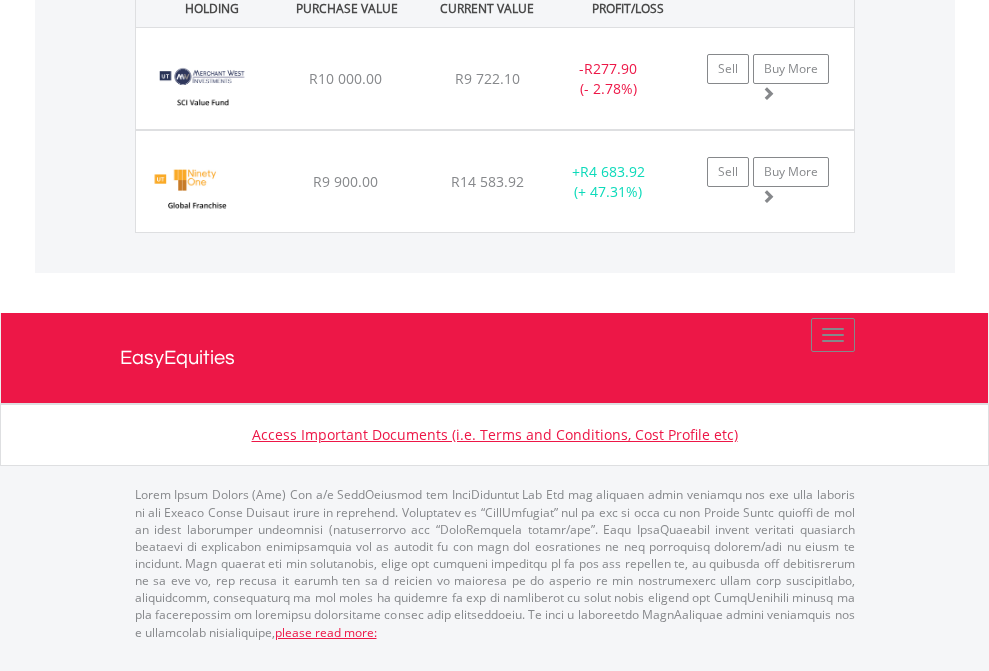 click on "EasyEquities USD" at bounding box center (818, -1865) 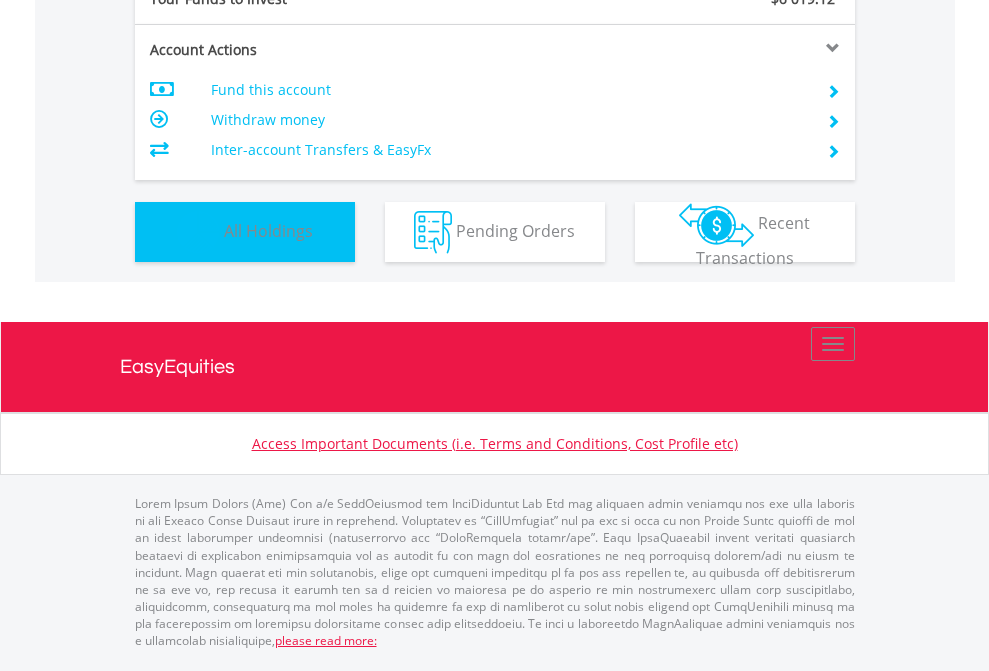 click on "All Holdings" at bounding box center [268, 230] 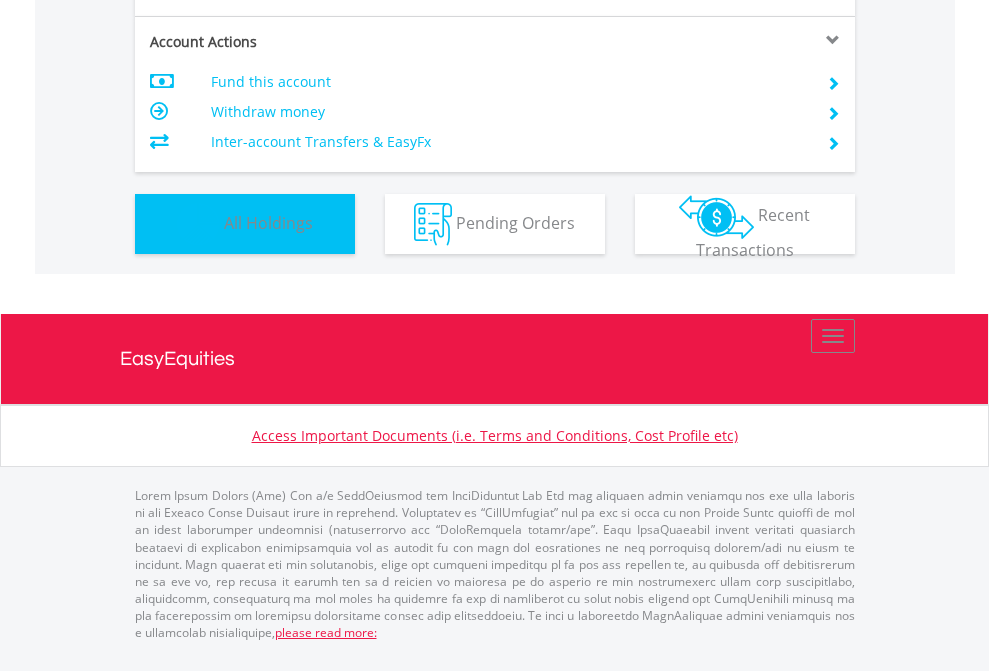 scroll, scrollTop: 1493, scrollLeft: 0, axis: vertical 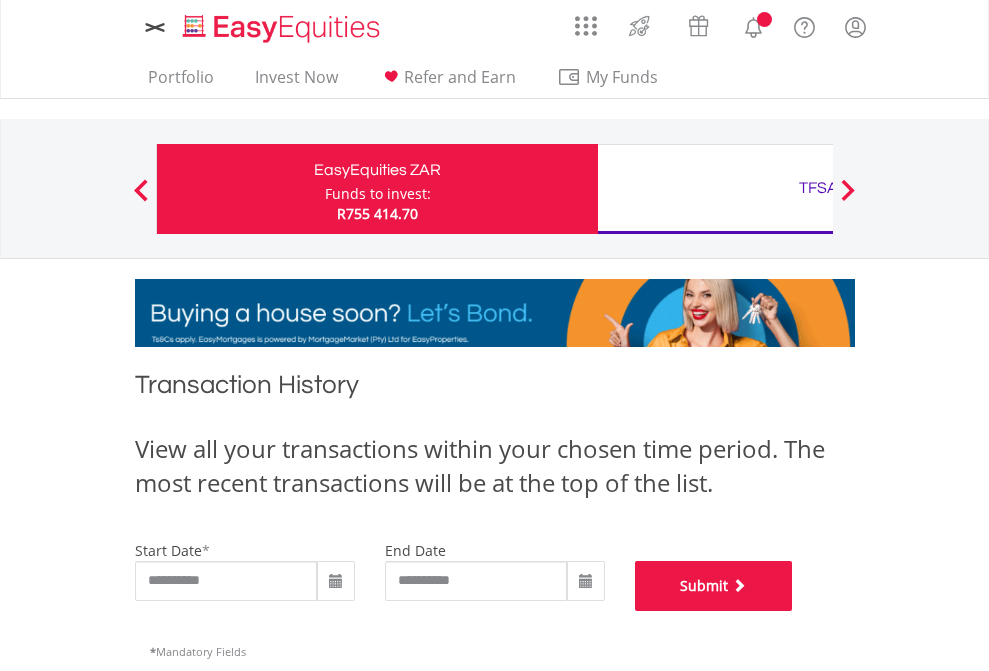 click on "Submit" at bounding box center [714, 586] 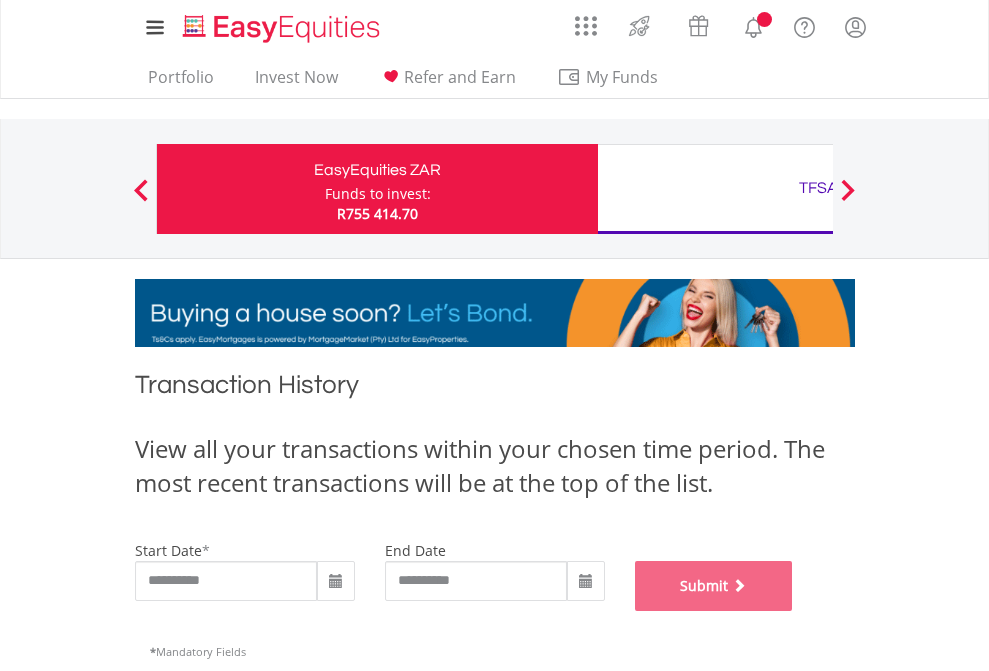 scroll, scrollTop: 811, scrollLeft: 0, axis: vertical 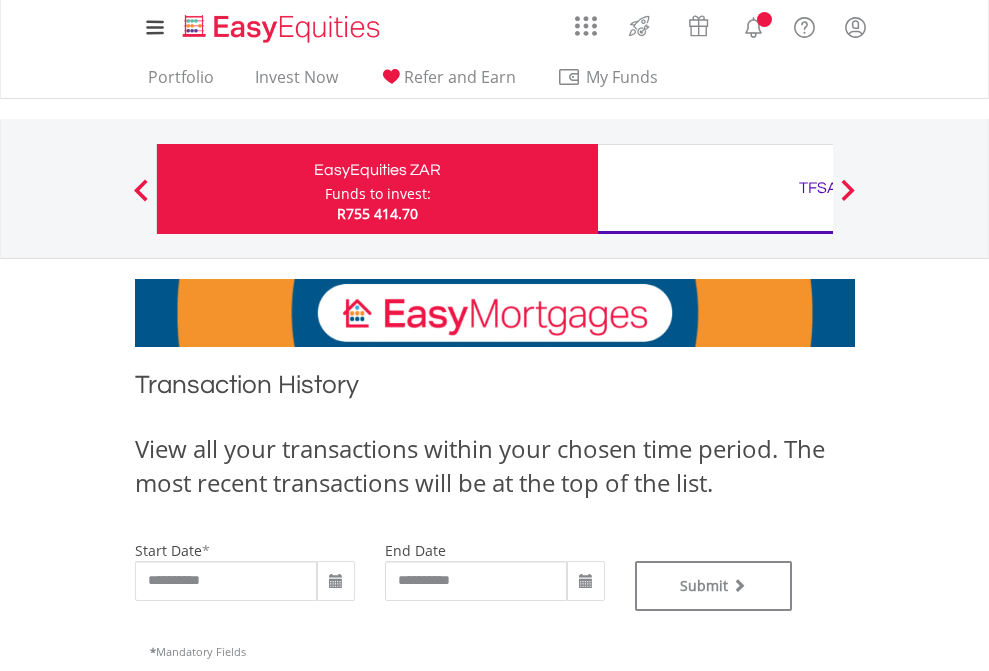 click on "TFSA" at bounding box center (818, 188) 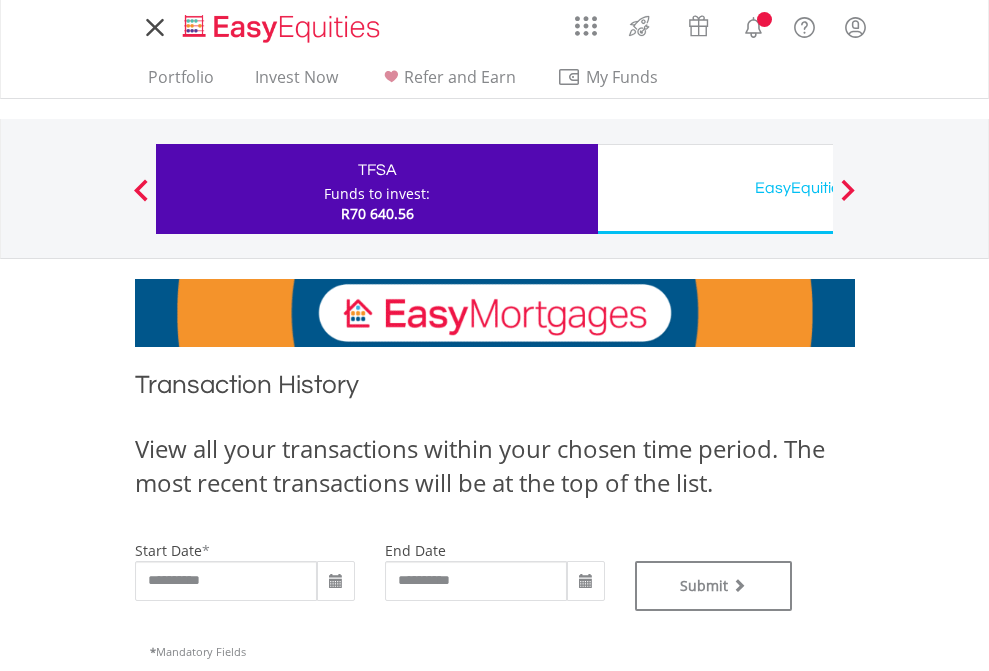 scroll, scrollTop: 0, scrollLeft: 0, axis: both 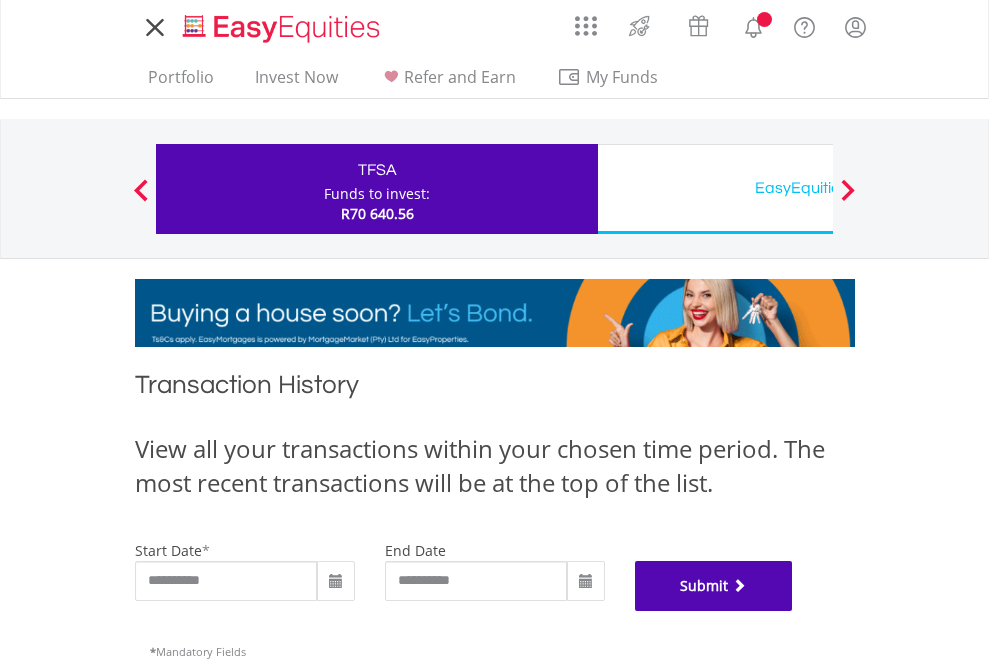 click on "Submit" at bounding box center (714, 586) 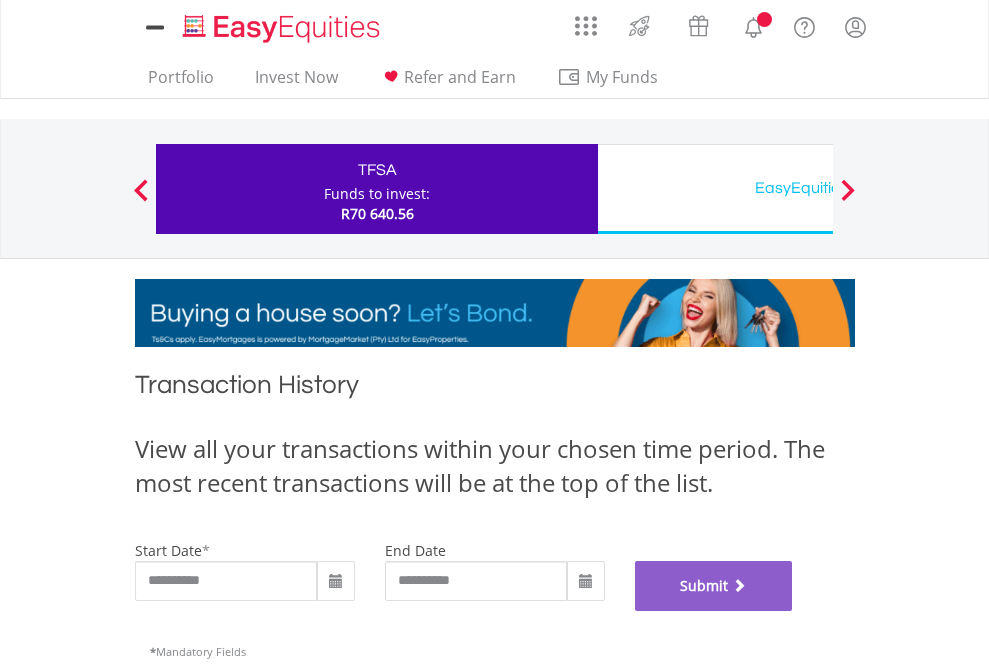 scroll, scrollTop: 811, scrollLeft: 0, axis: vertical 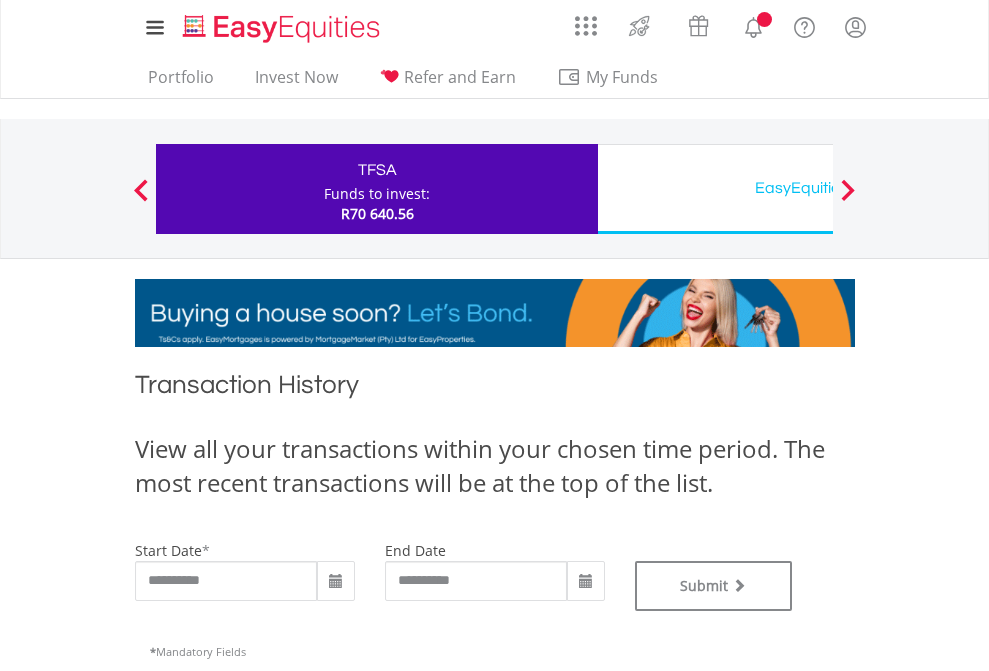 click on "EasyEquities USD" at bounding box center (818, 188) 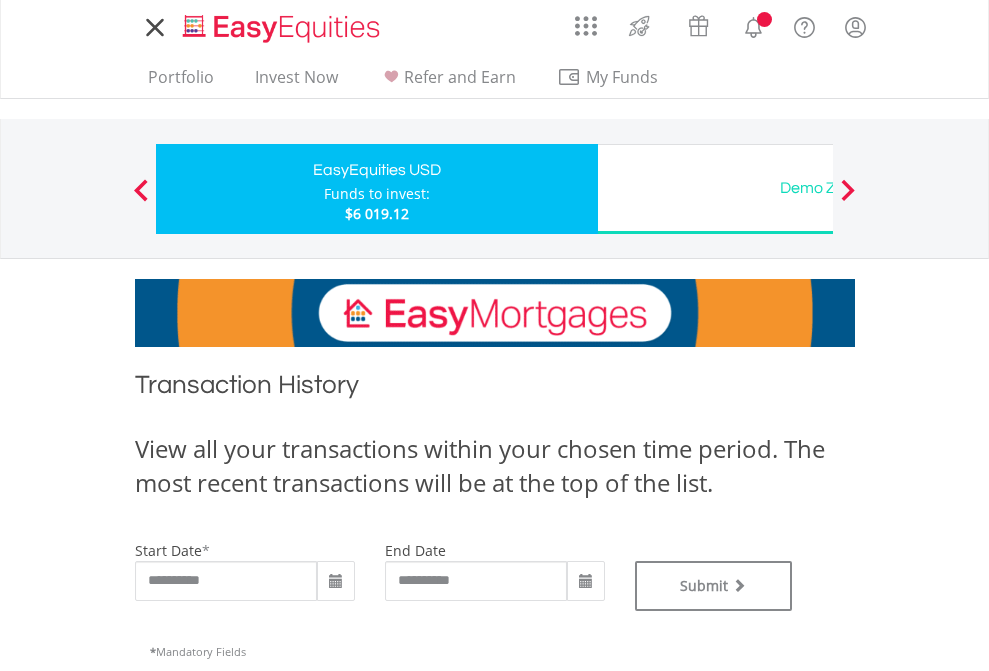 scroll, scrollTop: 0, scrollLeft: 0, axis: both 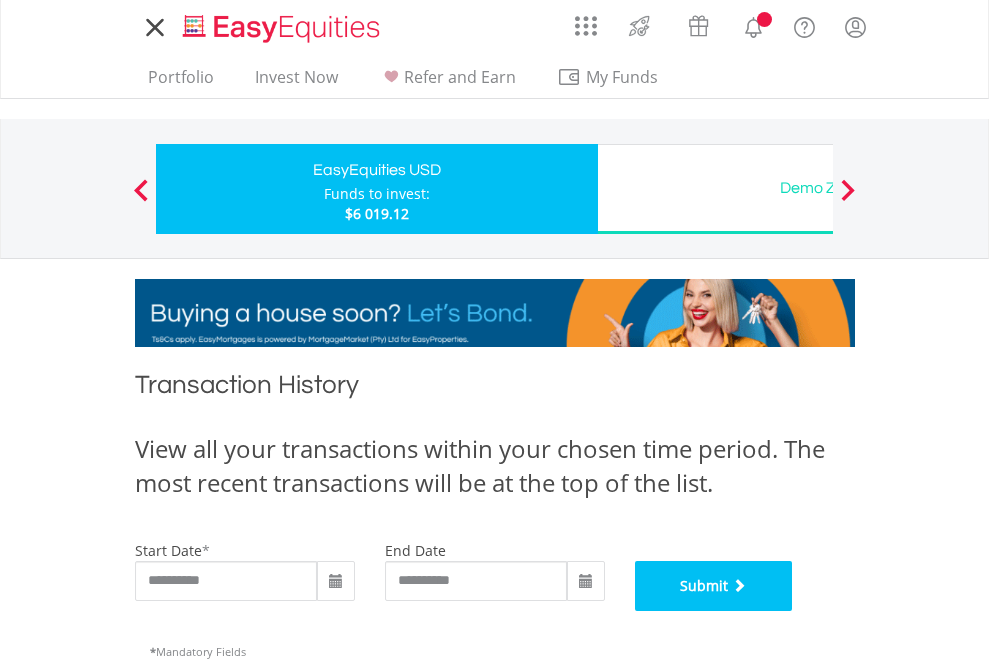 click on "Submit" at bounding box center (714, 586) 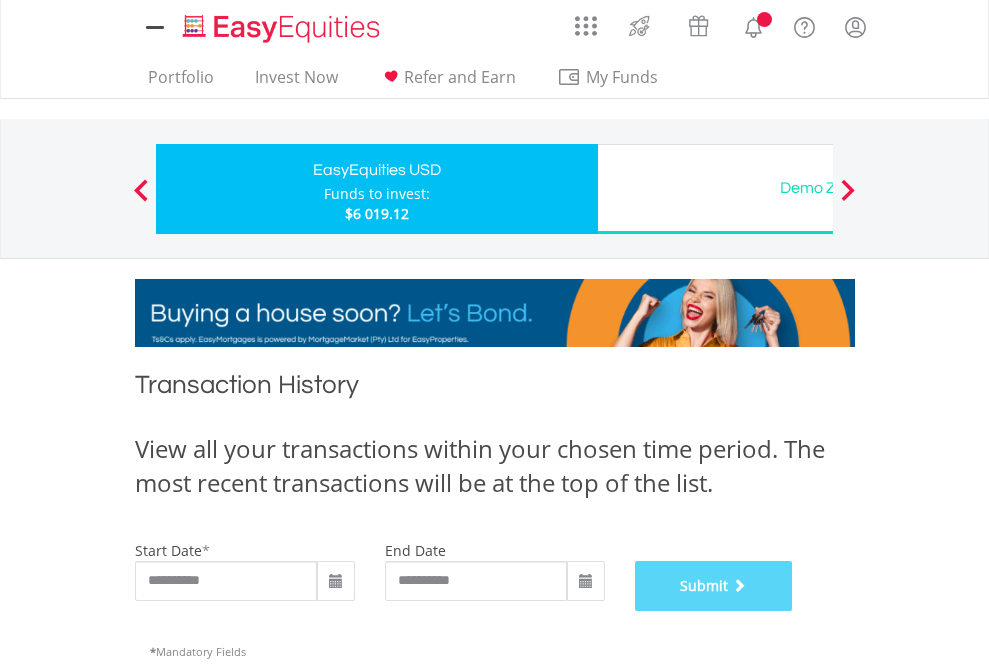 scroll, scrollTop: 811, scrollLeft: 0, axis: vertical 